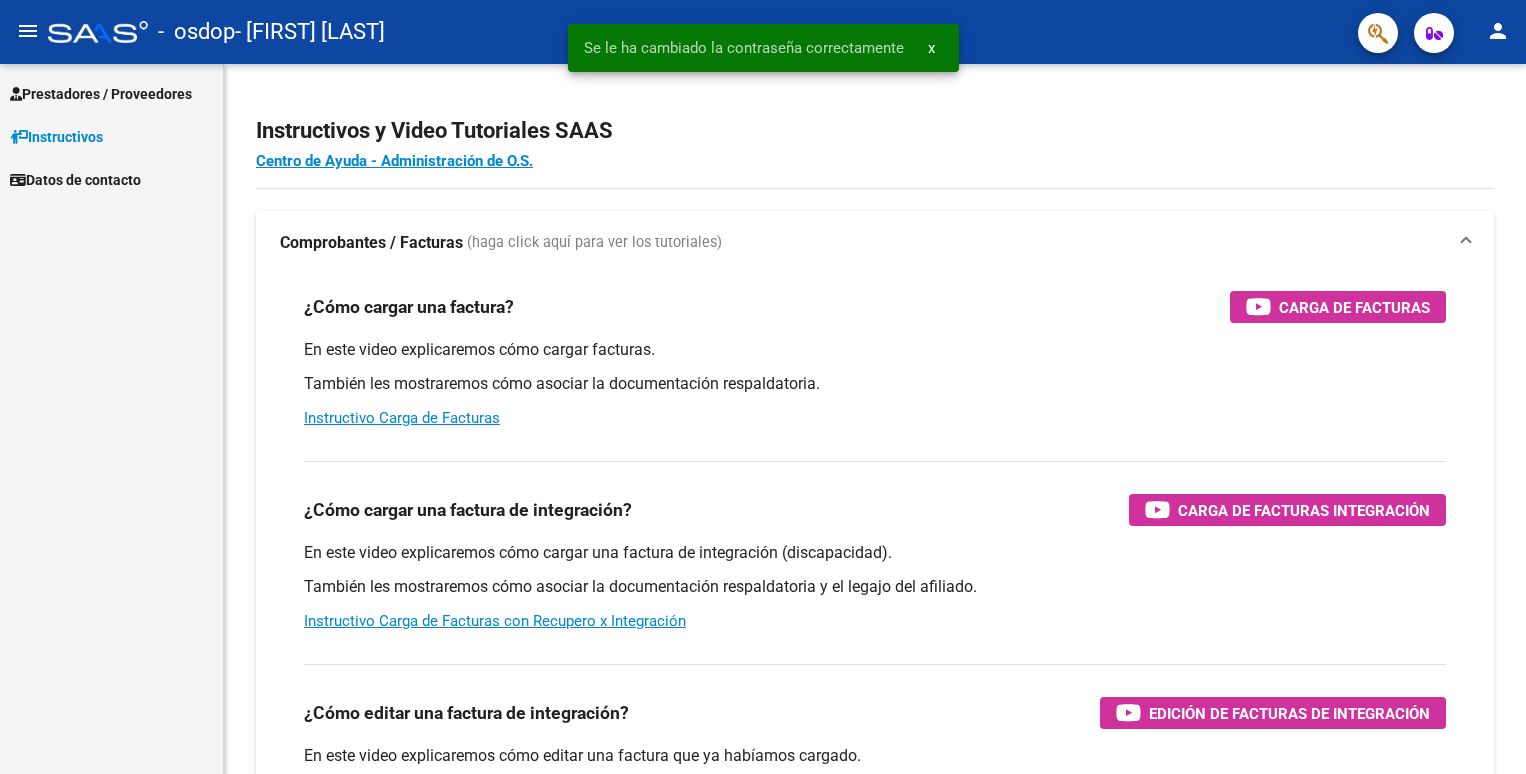 scroll, scrollTop: 0, scrollLeft: 0, axis: both 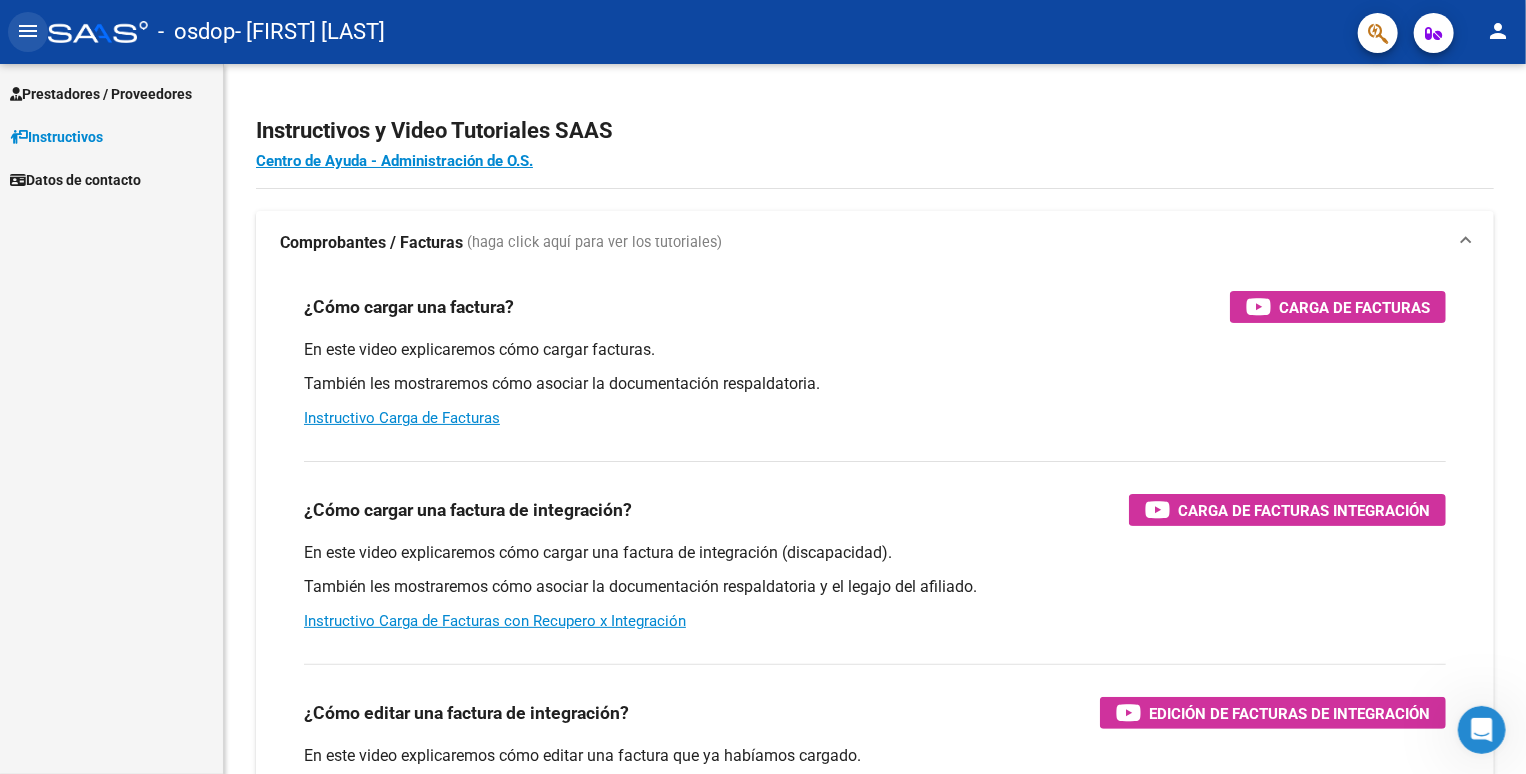 click on "menu" 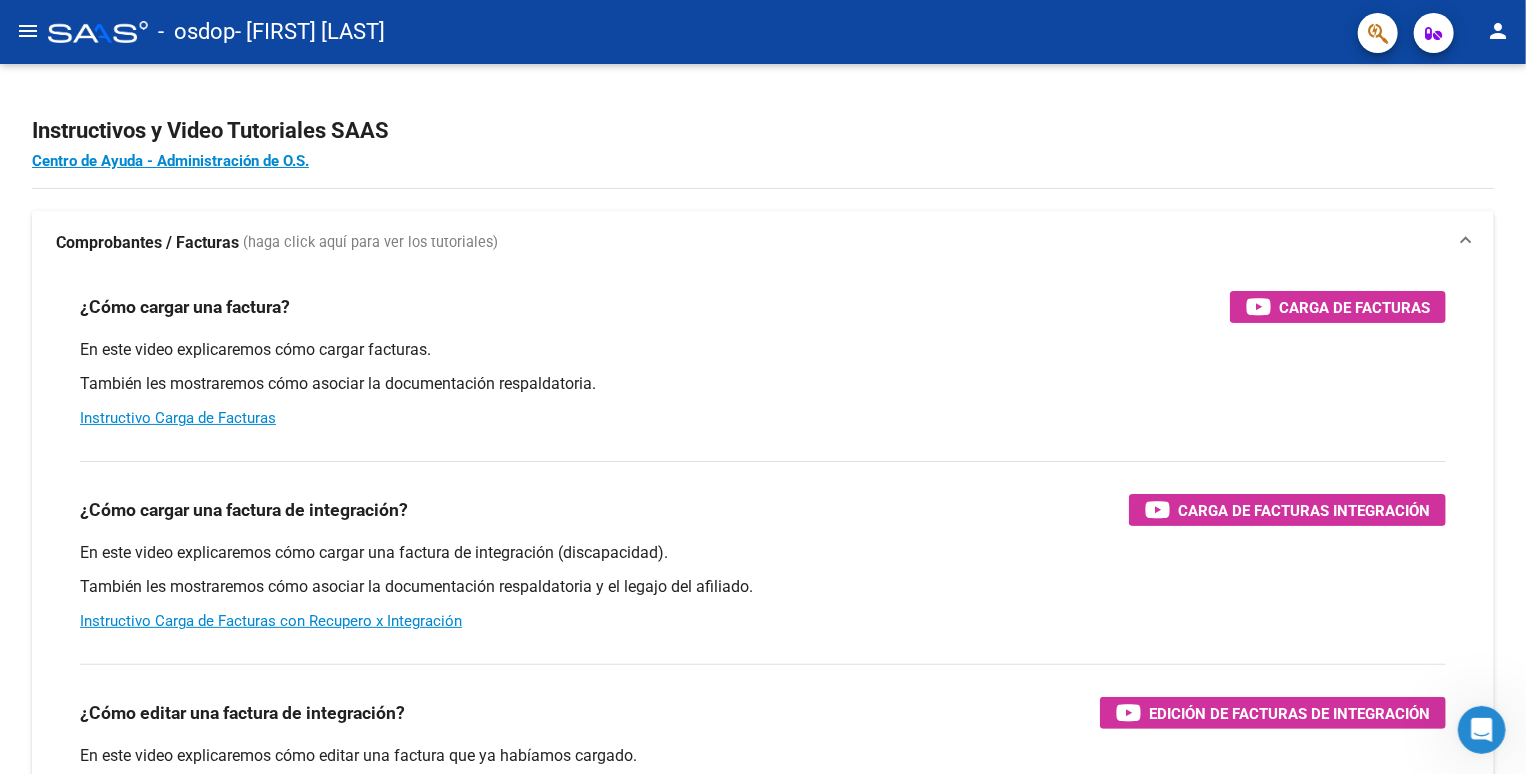 click on "menu" 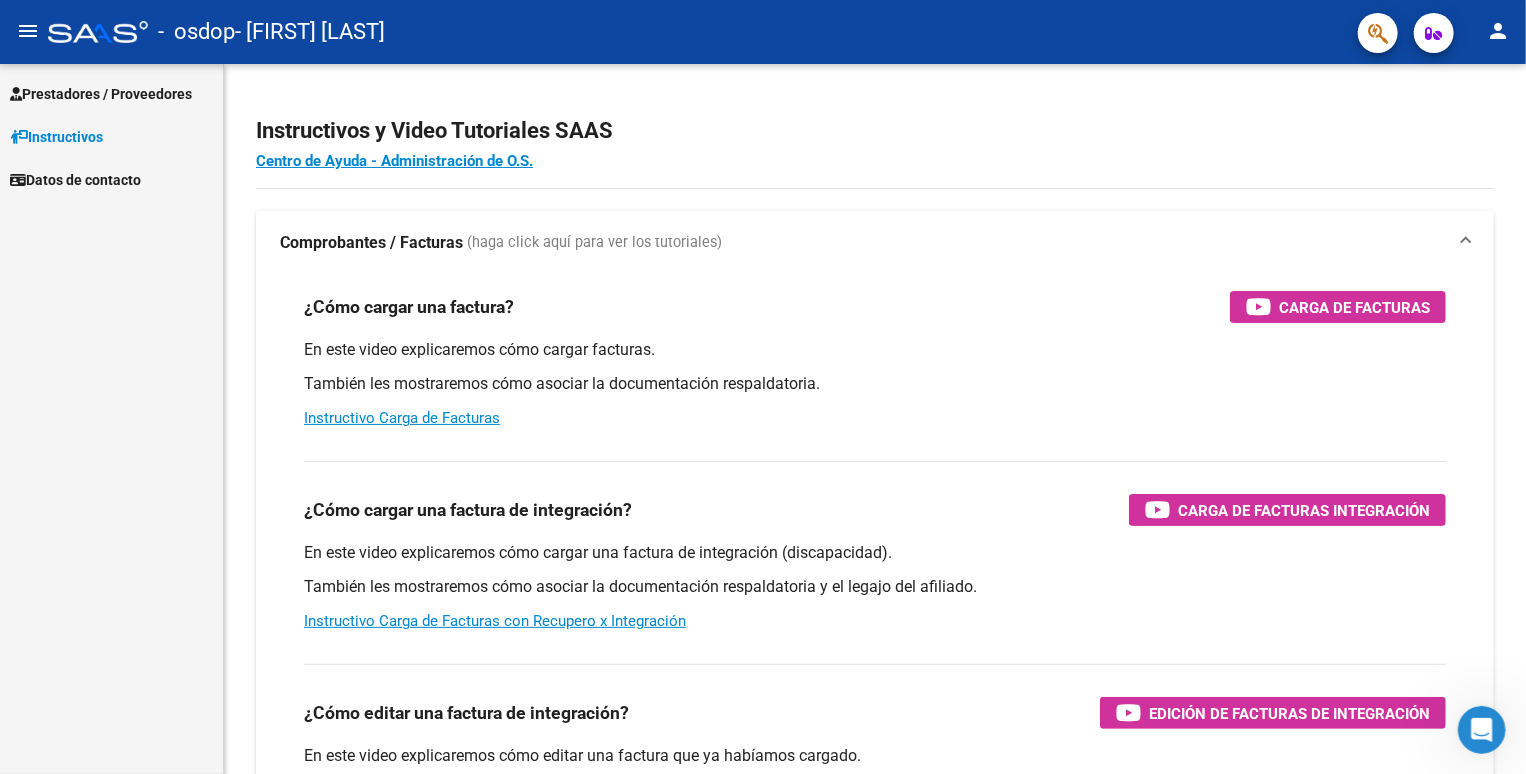 click on "Prestadores / Proveedores" at bounding box center (101, 94) 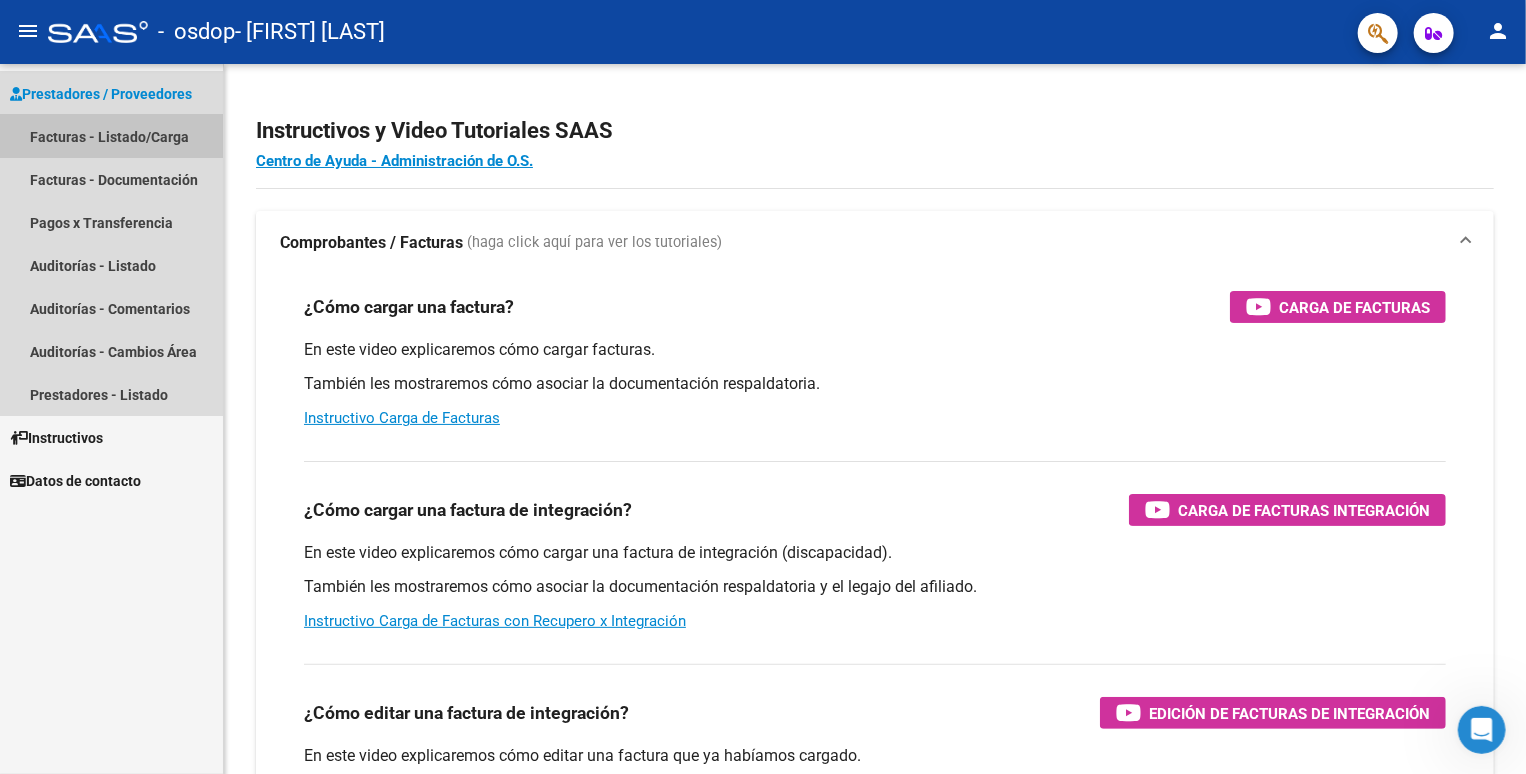 click on "Facturas - Listado/Carga" at bounding box center (111, 136) 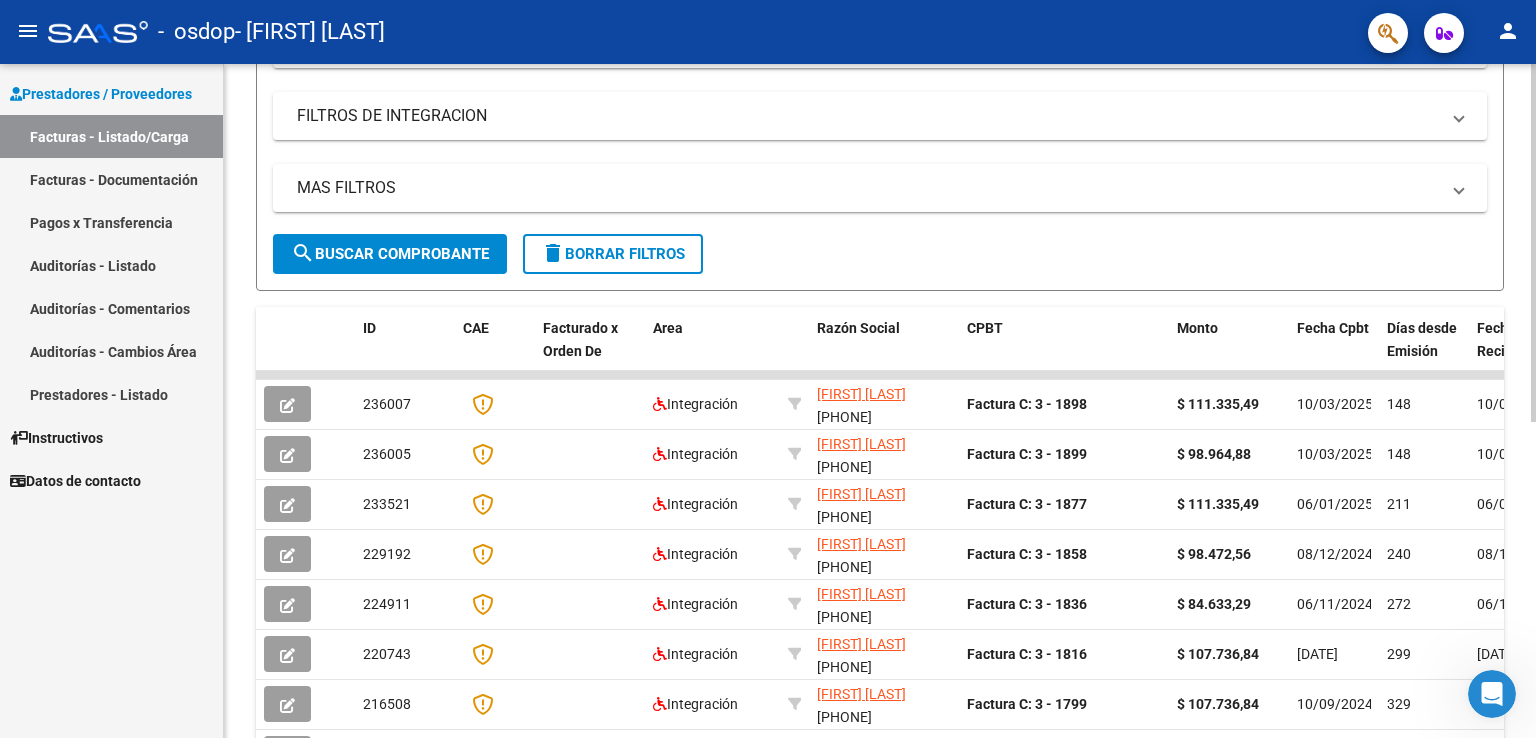 scroll, scrollTop: 0, scrollLeft: 0, axis: both 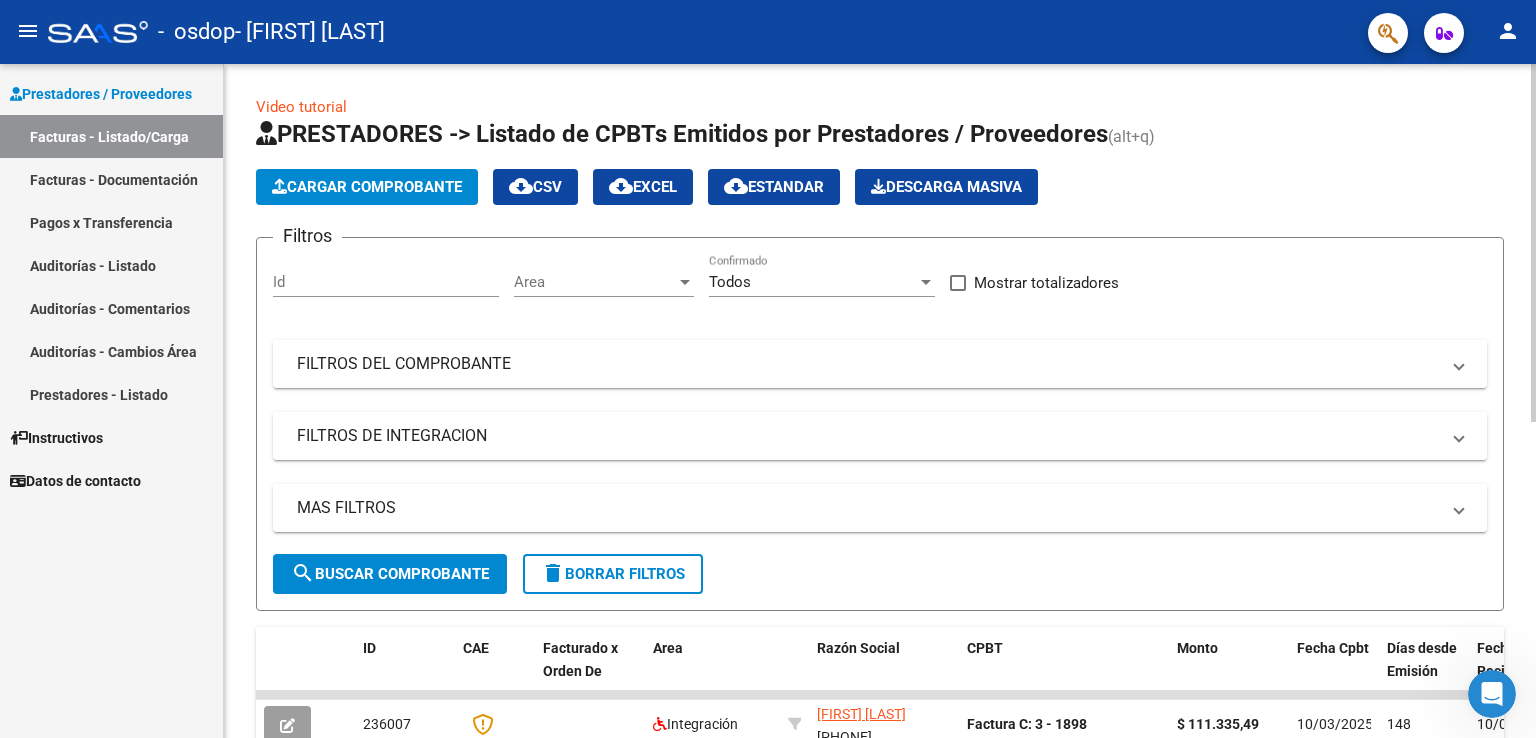 click on "Video tutorial   PRESTADORES -> Listado de CPBTs Emitidos por Prestadores / Proveedores (alt+q)   Cargar Comprobante
cloud_download  CSV  cloud_download  EXCEL  cloud_download  Estandar   Descarga Masiva
Filtros Id Area Area Todos Confirmado   Mostrar totalizadores   FILTROS DEL COMPROBANTE  Comprobante Tipo Comprobante Tipo Start date – End date Fec. Comprobante Desde / Hasta Días Emisión Desde(cant. días) Días Emisión Hasta(cant. días) CUIT / Razón Social Pto. Venta Nro. Comprobante Código SSS CAE Válido CAE Válido Todos Cargado Módulo Hosp. Todos Tiene facturacion Apócrifa Hospital Refes  FILTROS DE INTEGRACION  Período De Prestación Campos del Archivo de Rendición Devuelto x SSS (dr_envio) Todos Rendido x SSS (dr_envio) Tipo de Registro Tipo de Registro Período Presentación Período Presentación Campos del Legajo Asociado (preaprobación) Afiliado Legajo (cuil/nombre) Todos Solo facturas preaprobadas  MAS FILTROS  Todos Con Doc. Respaldatoria Todos Con Trazabilidad Todos – –" 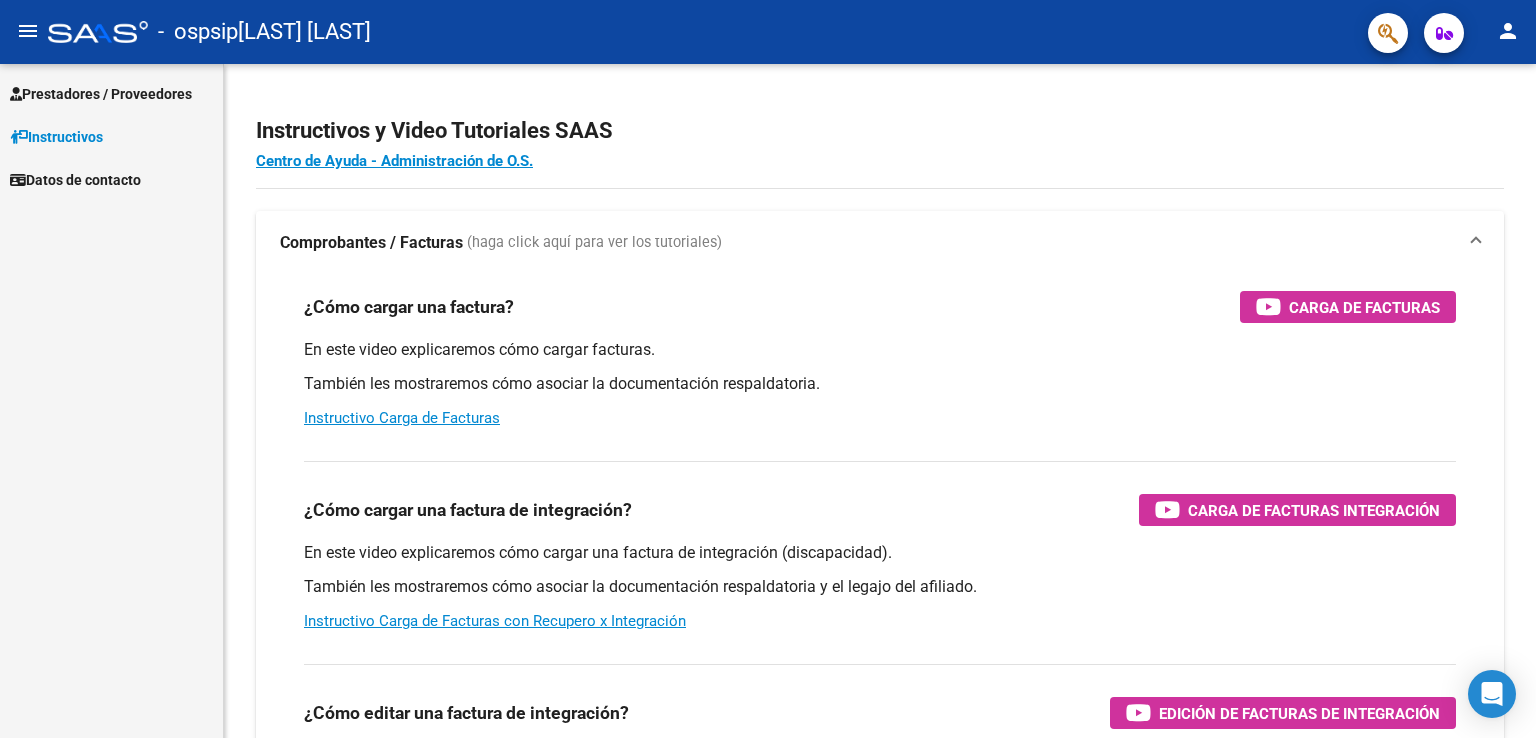 scroll, scrollTop: 0, scrollLeft: 0, axis: both 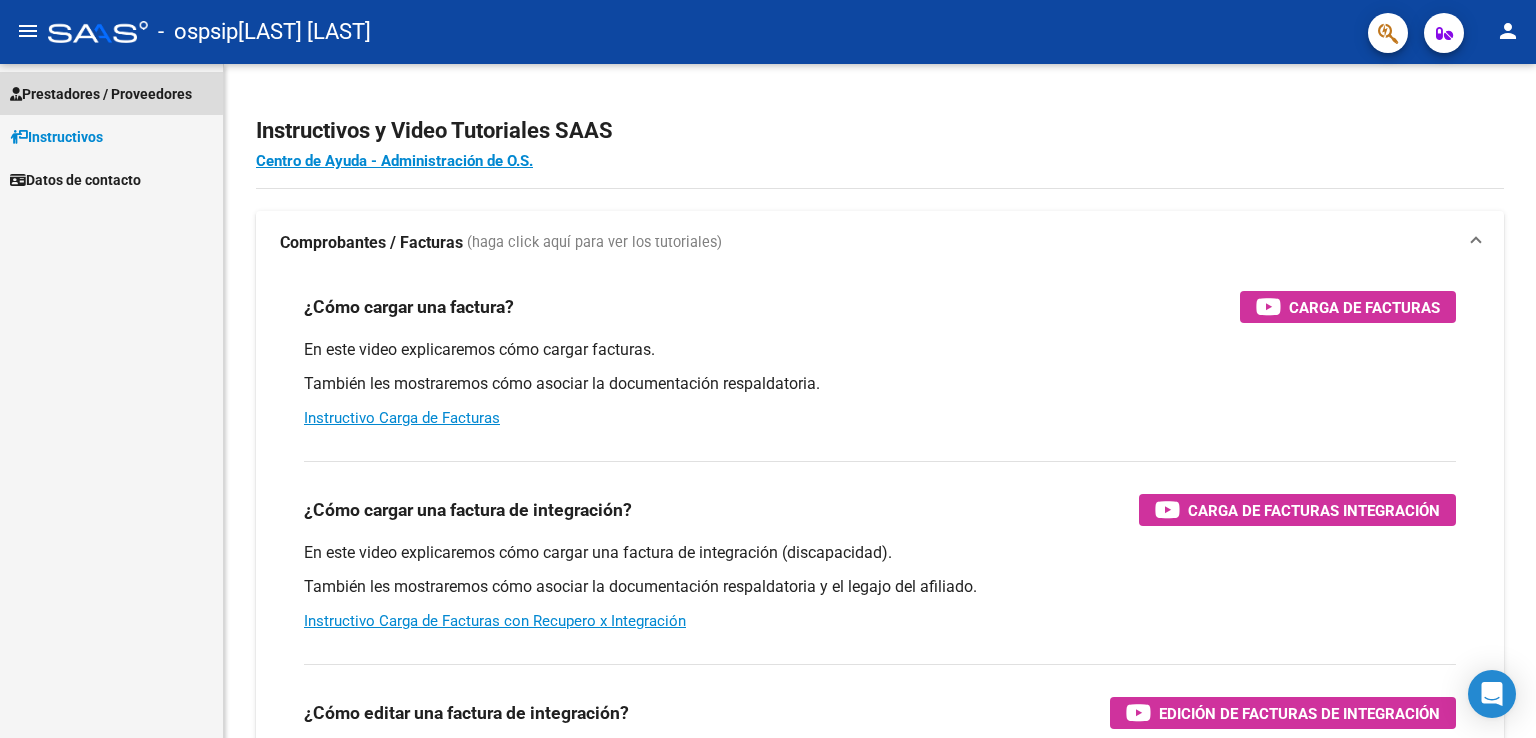 click on "Prestadores / Proveedores" at bounding box center [111, 93] 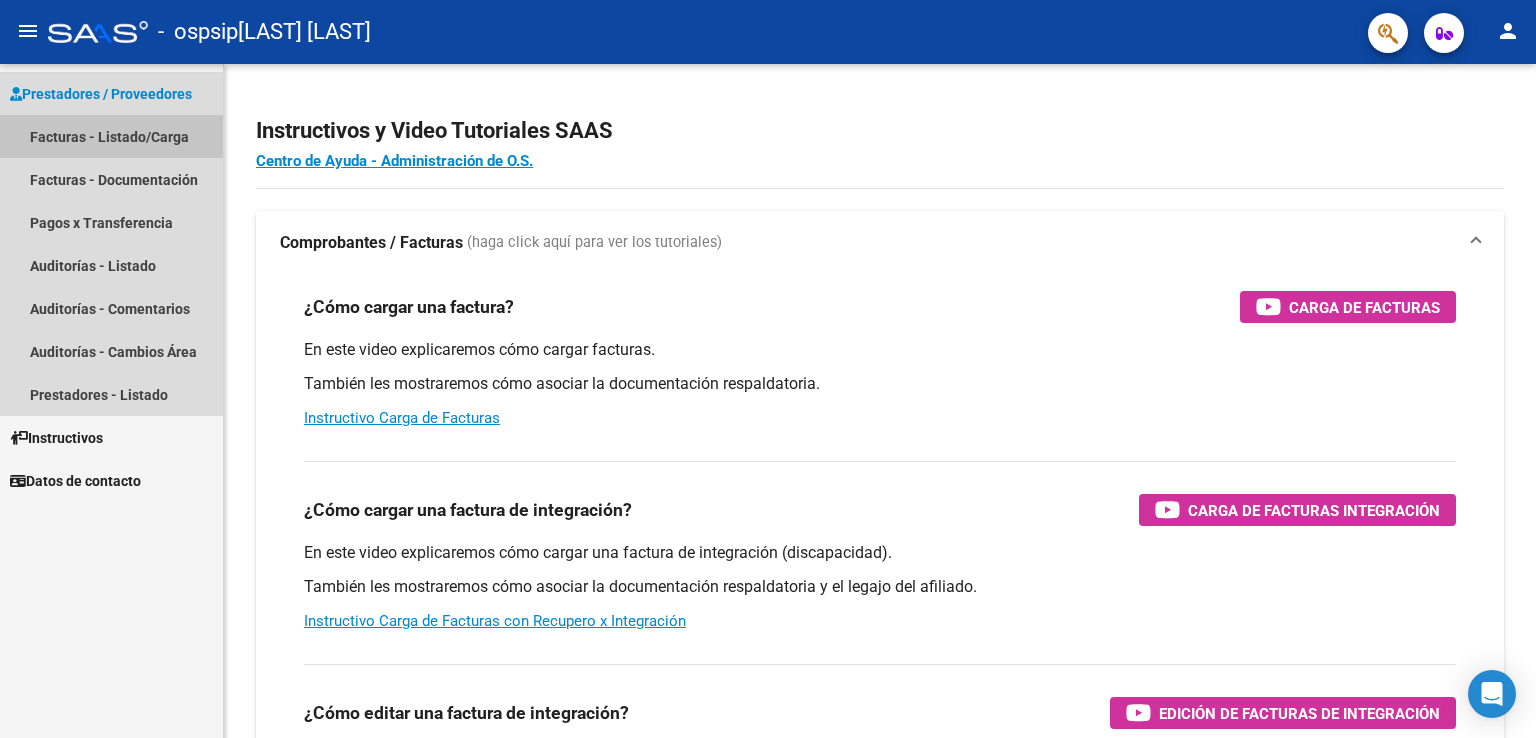 click on "Facturas - Listado/Carga" at bounding box center (111, 136) 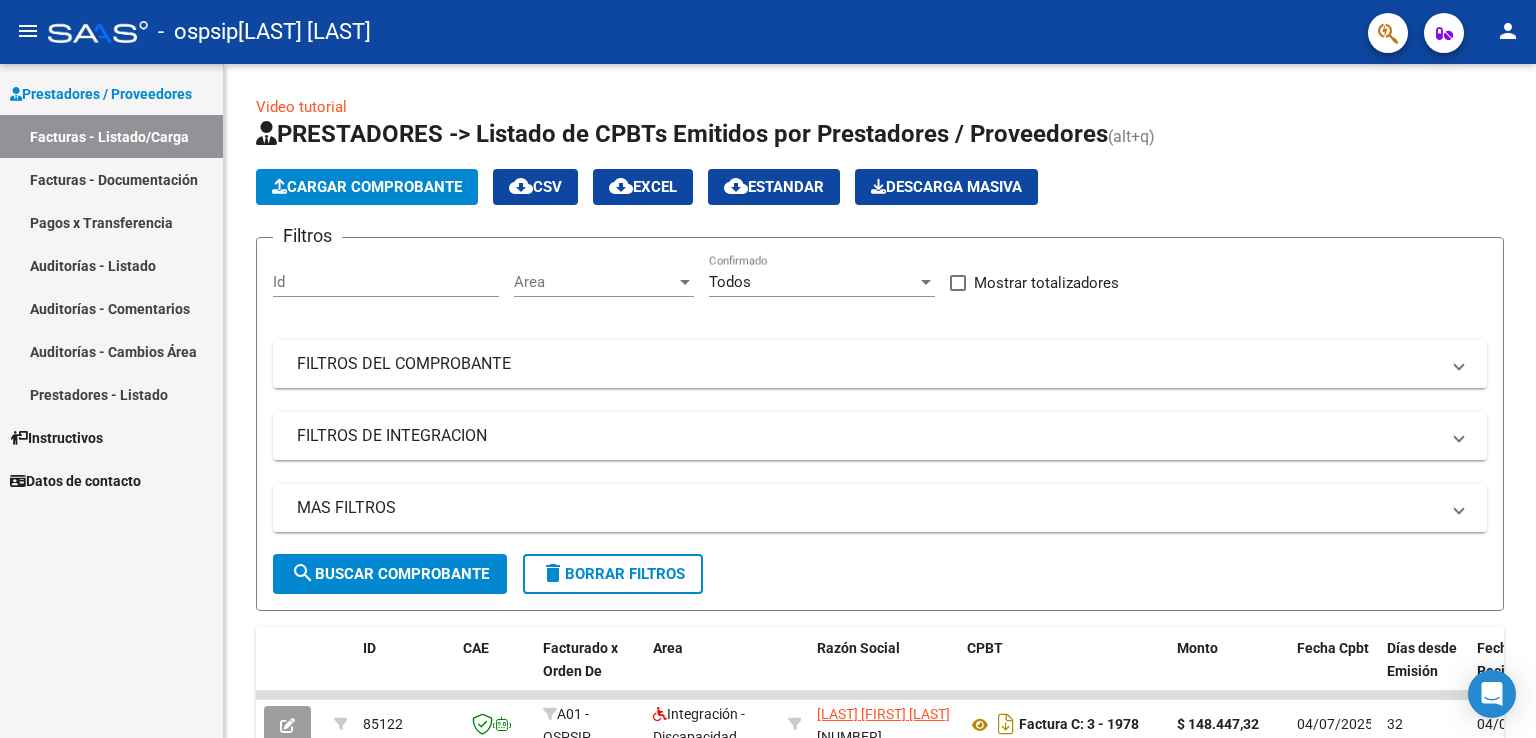 click on "Facturas - Listado/Carga" at bounding box center [111, 136] 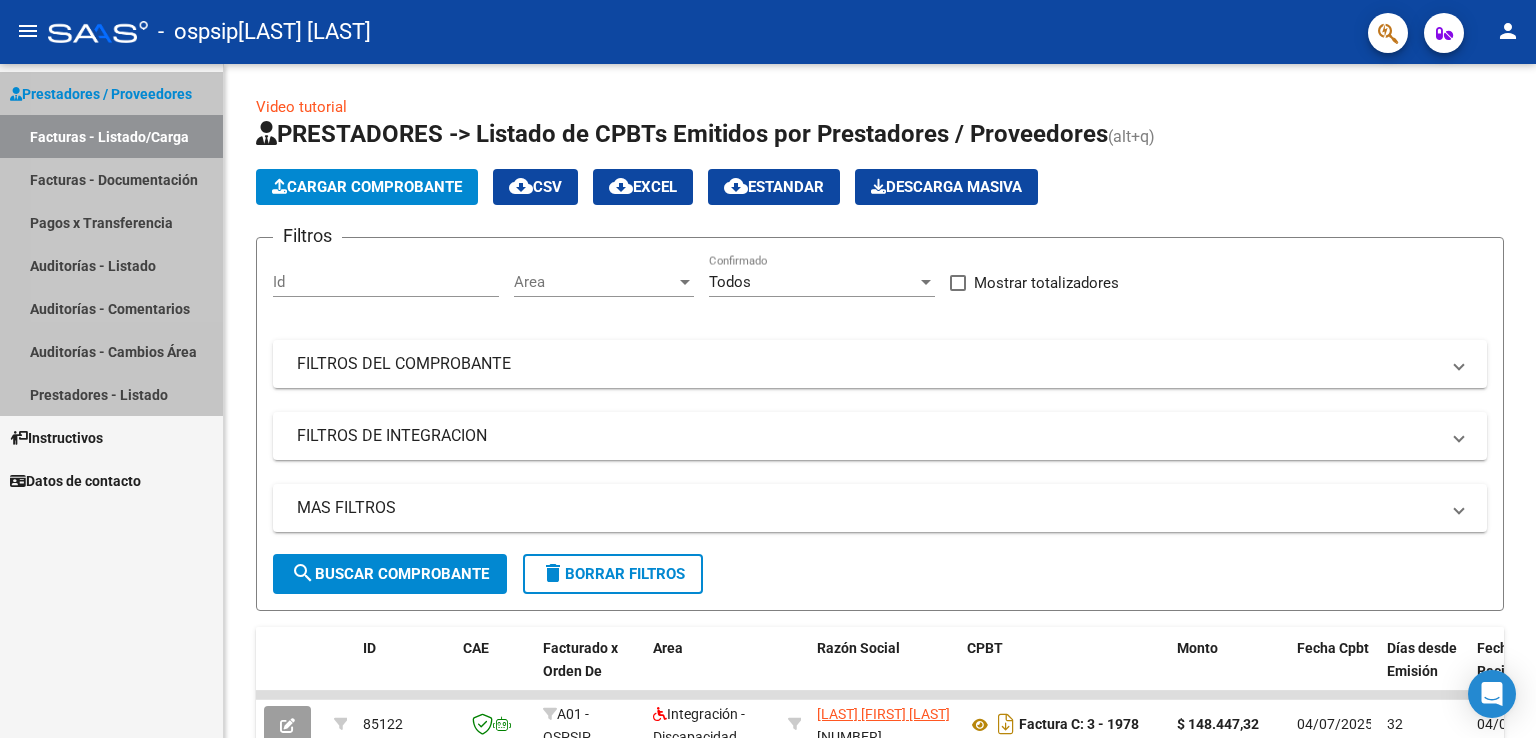 click on "Facturas - Listado/Carga" at bounding box center [111, 136] 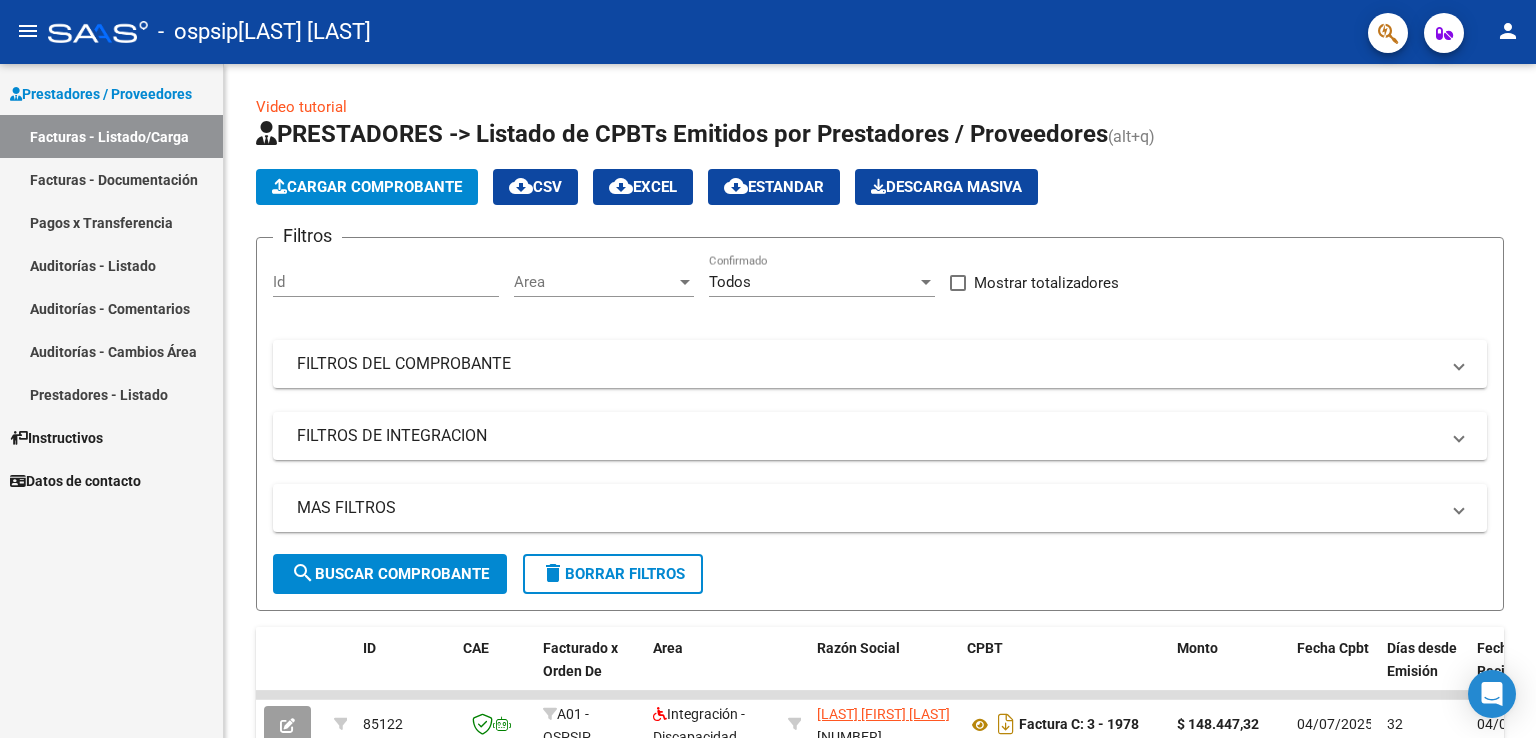 click on "Facturas - Documentación" at bounding box center [111, 179] 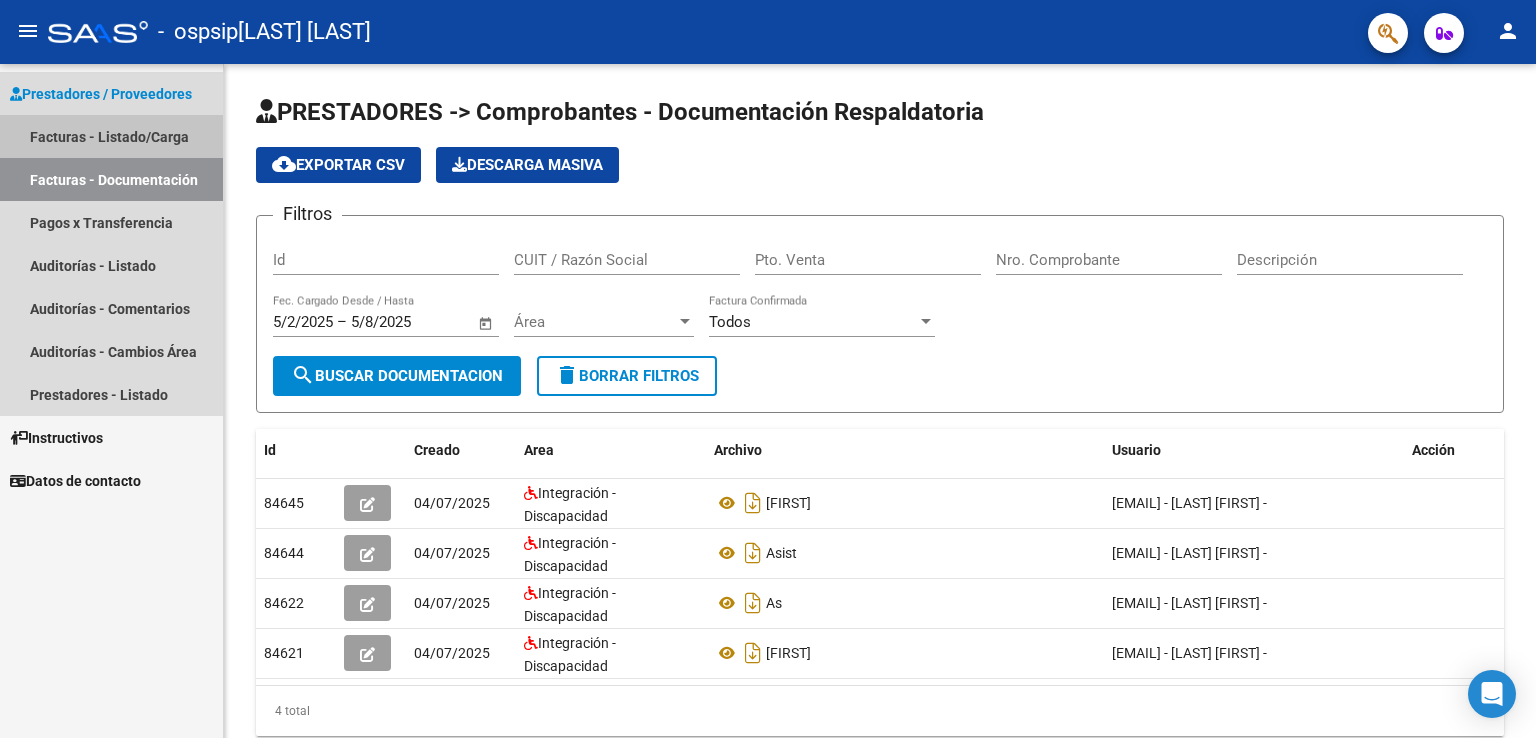 click on "Facturas - Listado/Carga" at bounding box center (111, 136) 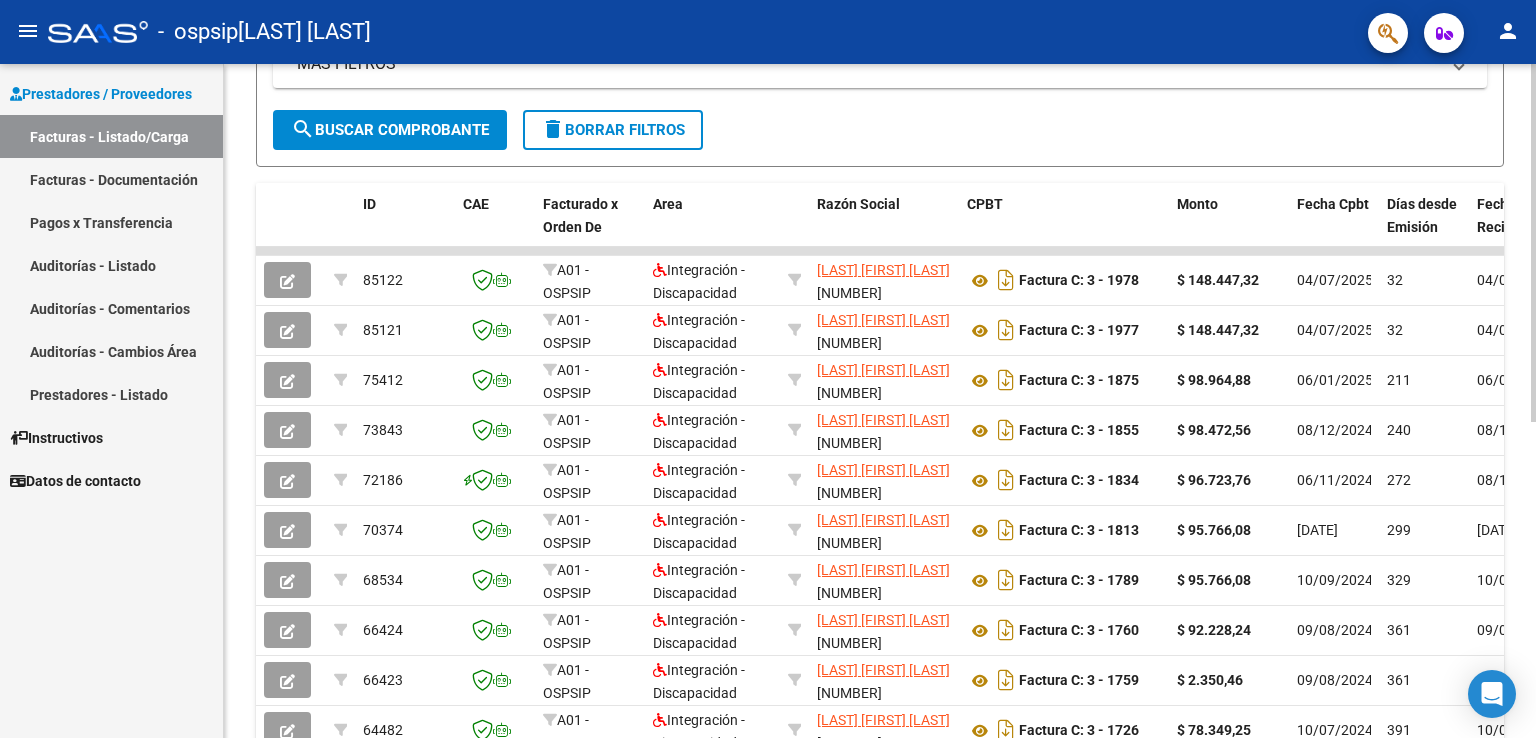 scroll, scrollTop: 576, scrollLeft: 0, axis: vertical 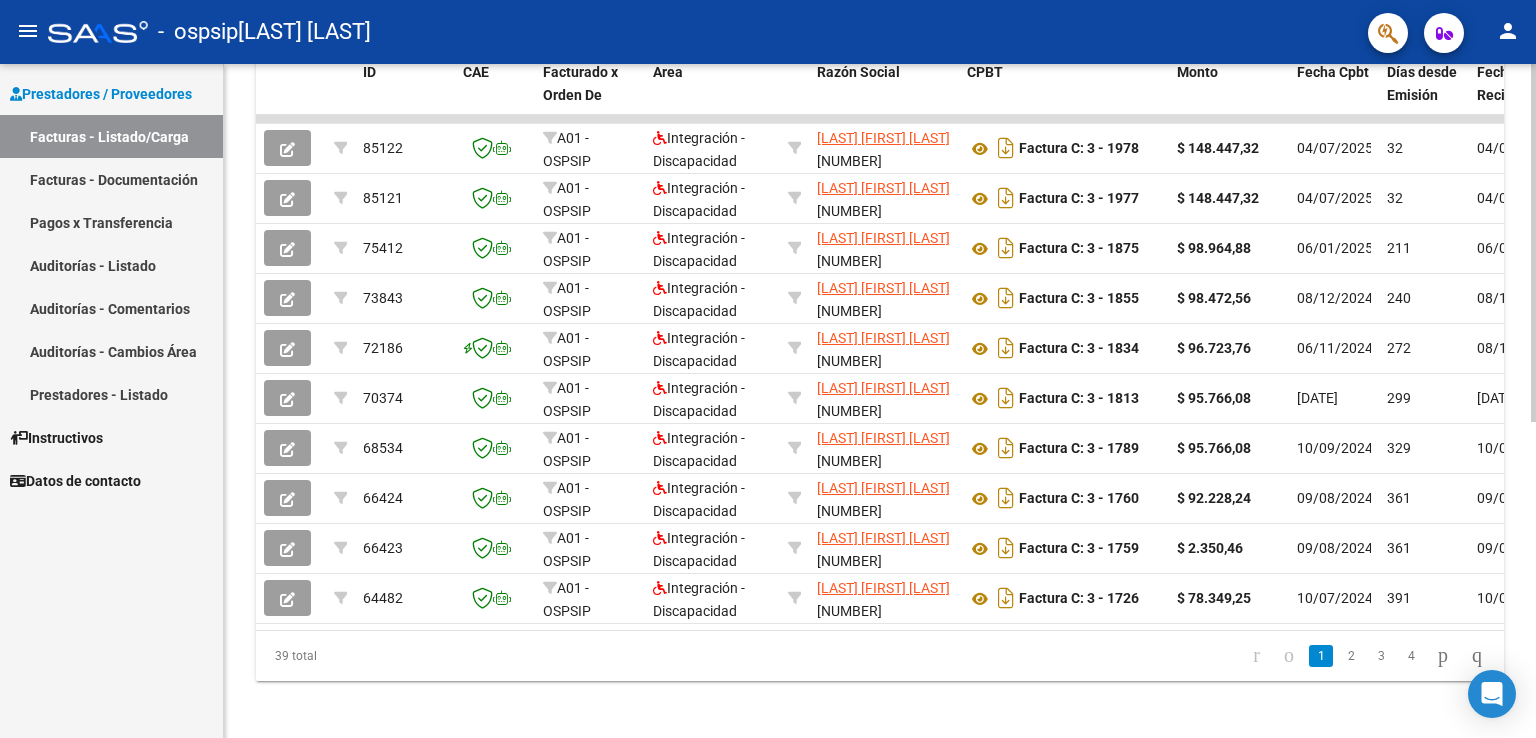 click 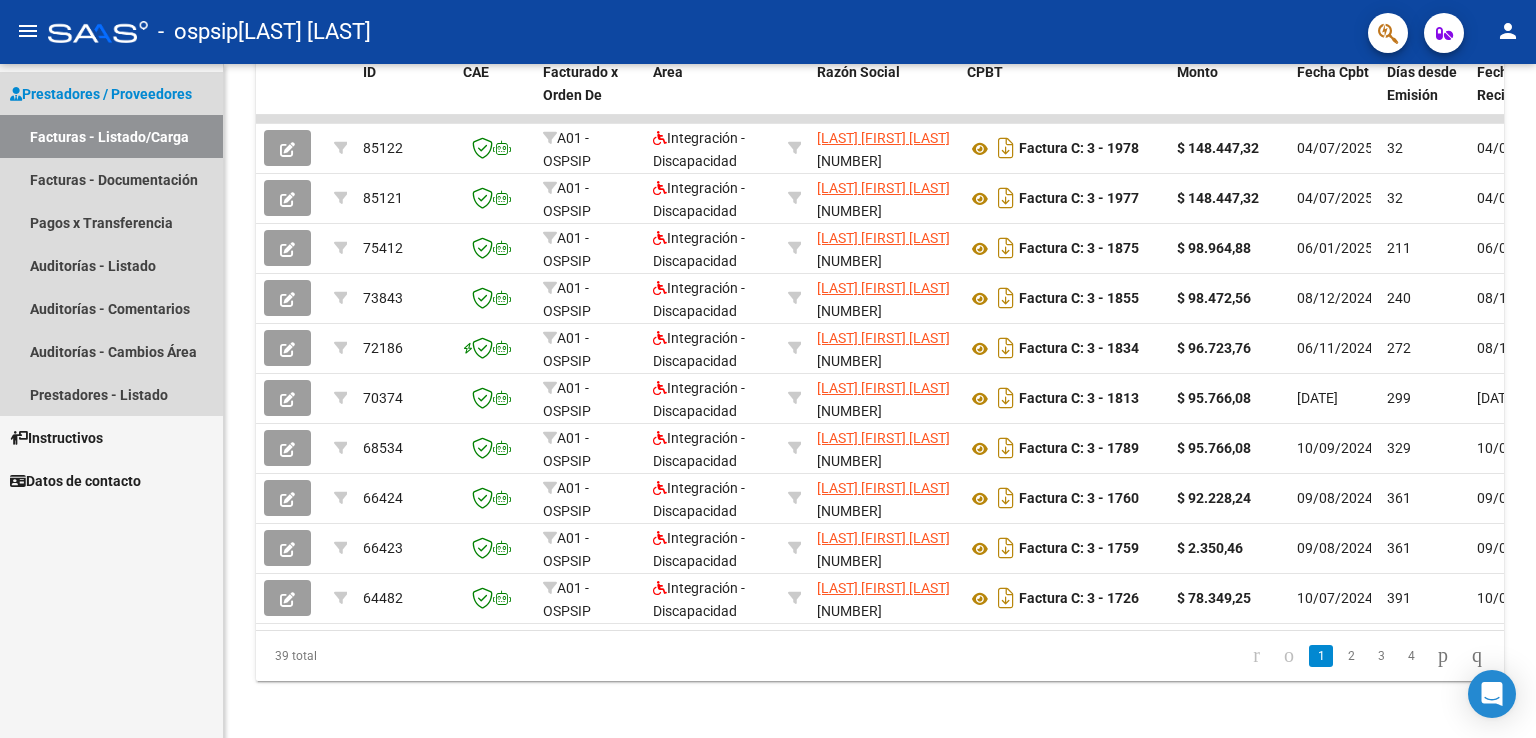 click on "Facturas - Listado/Carga" at bounding box center [111, 136] 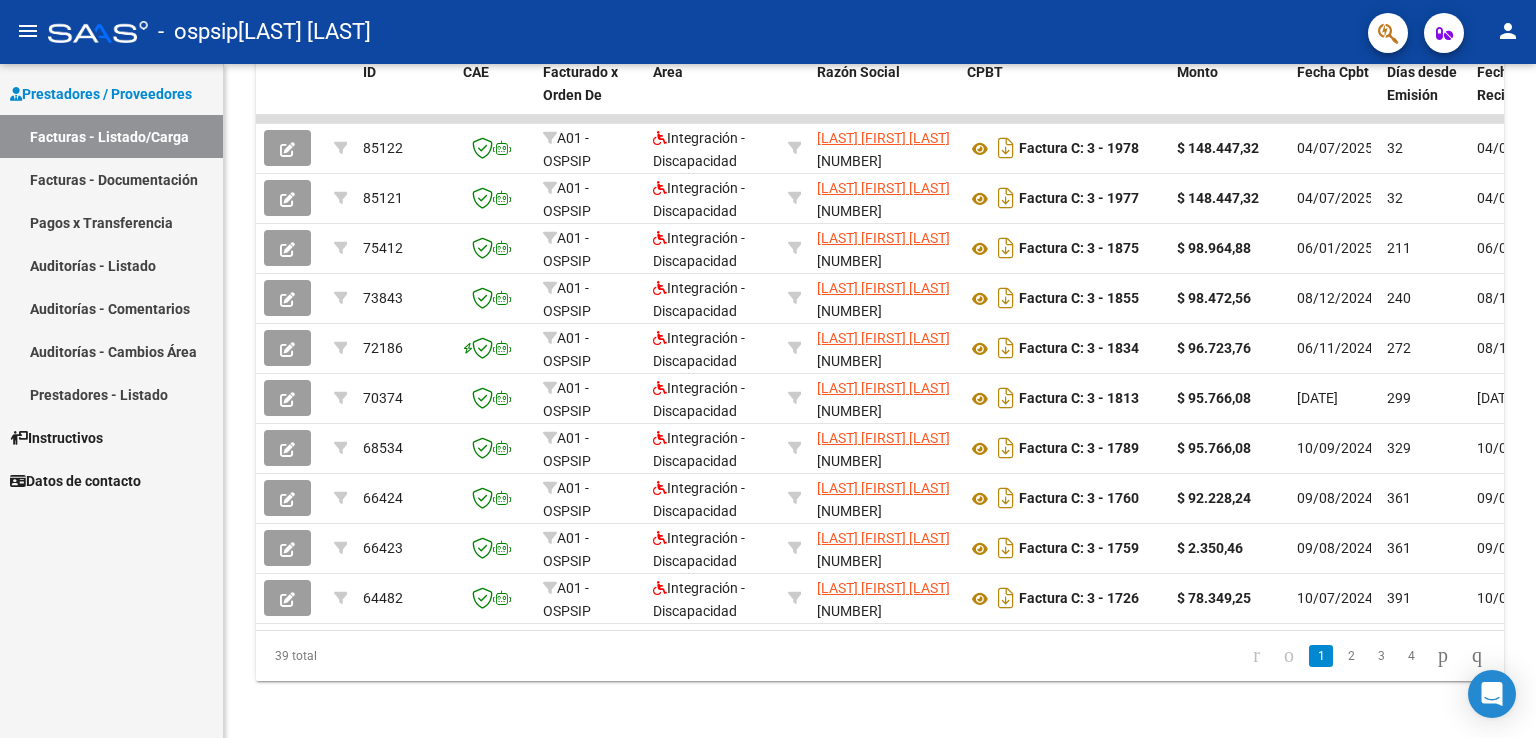 click on "Facturas - Documentación" at bounding box center (111, 179) 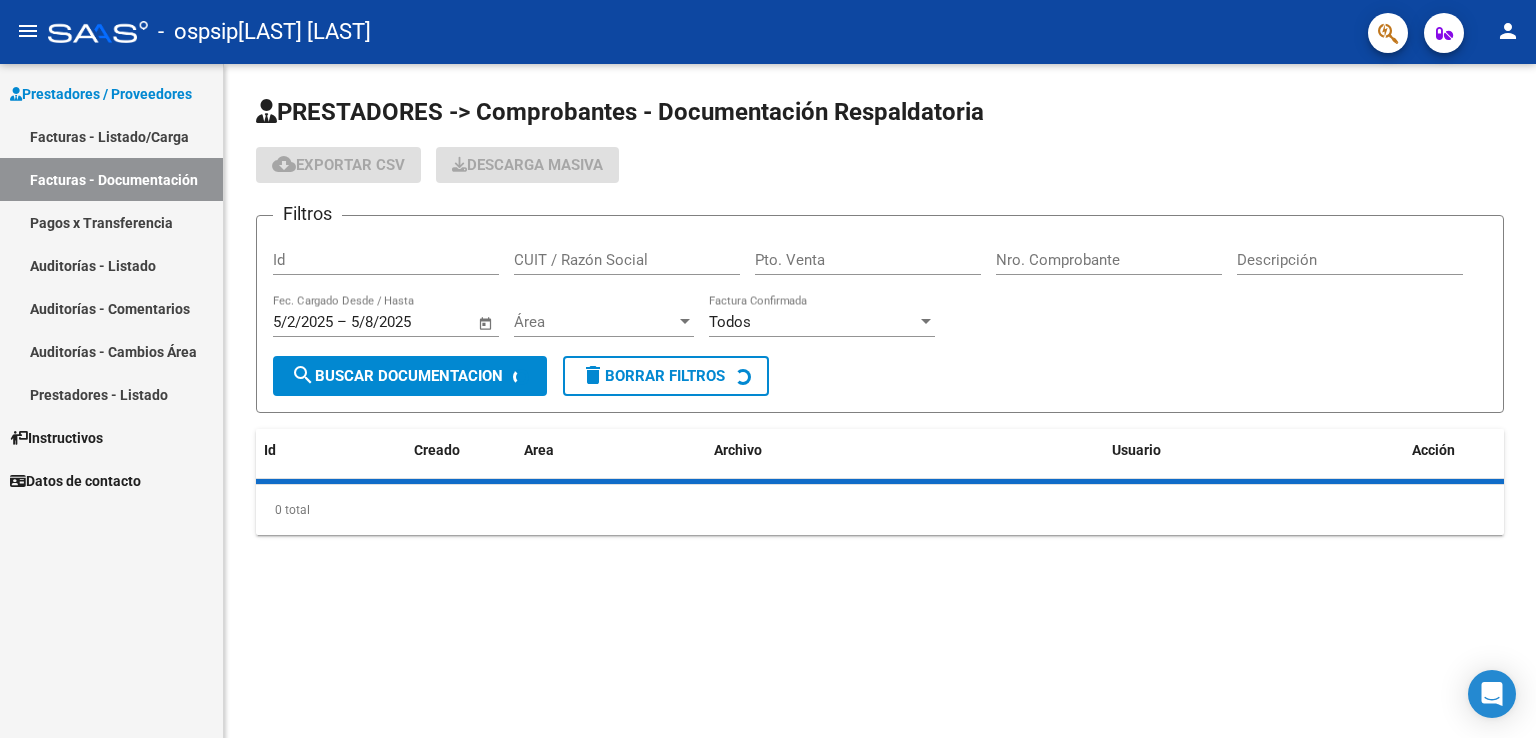 scroll, scrollTop: 0, scrollLeft: 0, axis: both 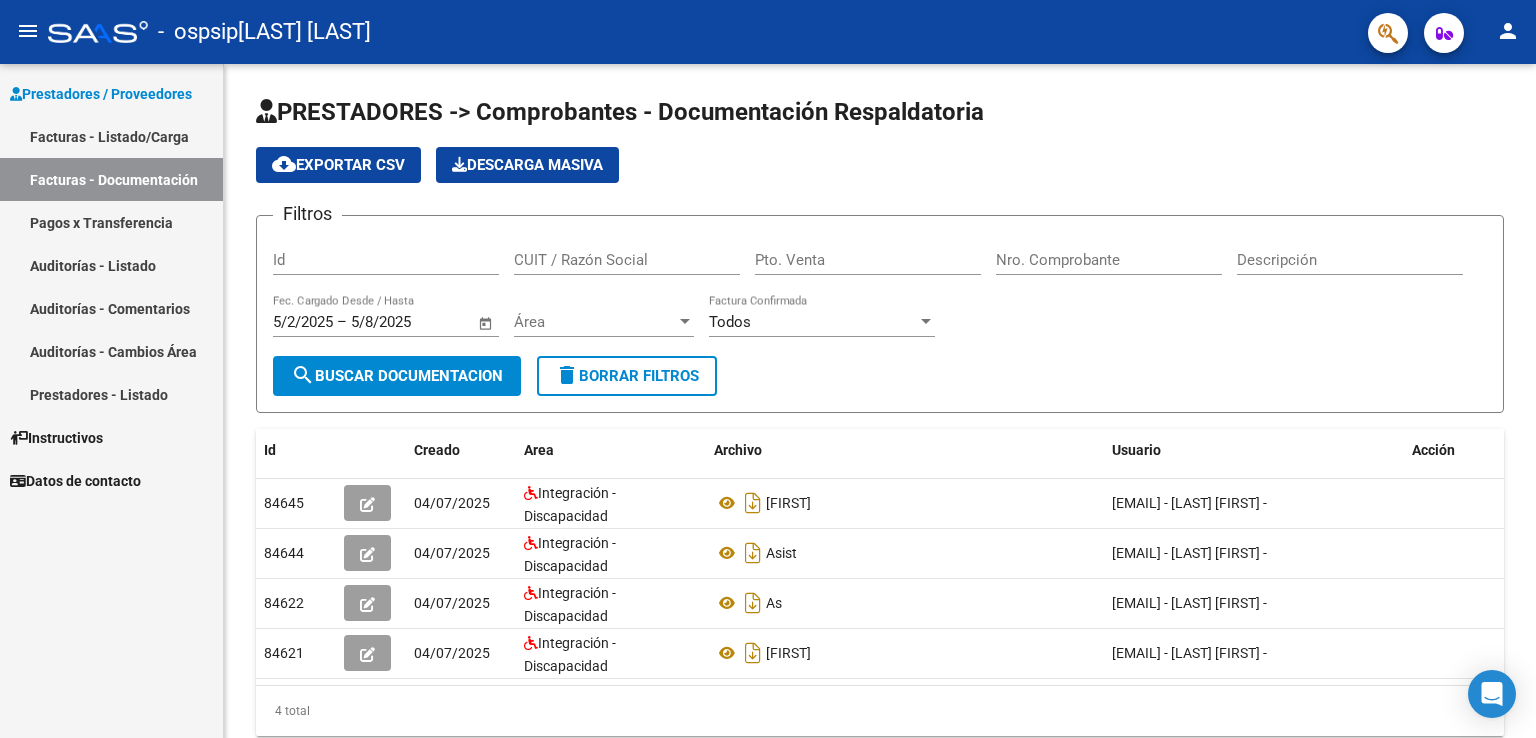 click on "Pagos x Transferencia" at bounding box center (111, 222) 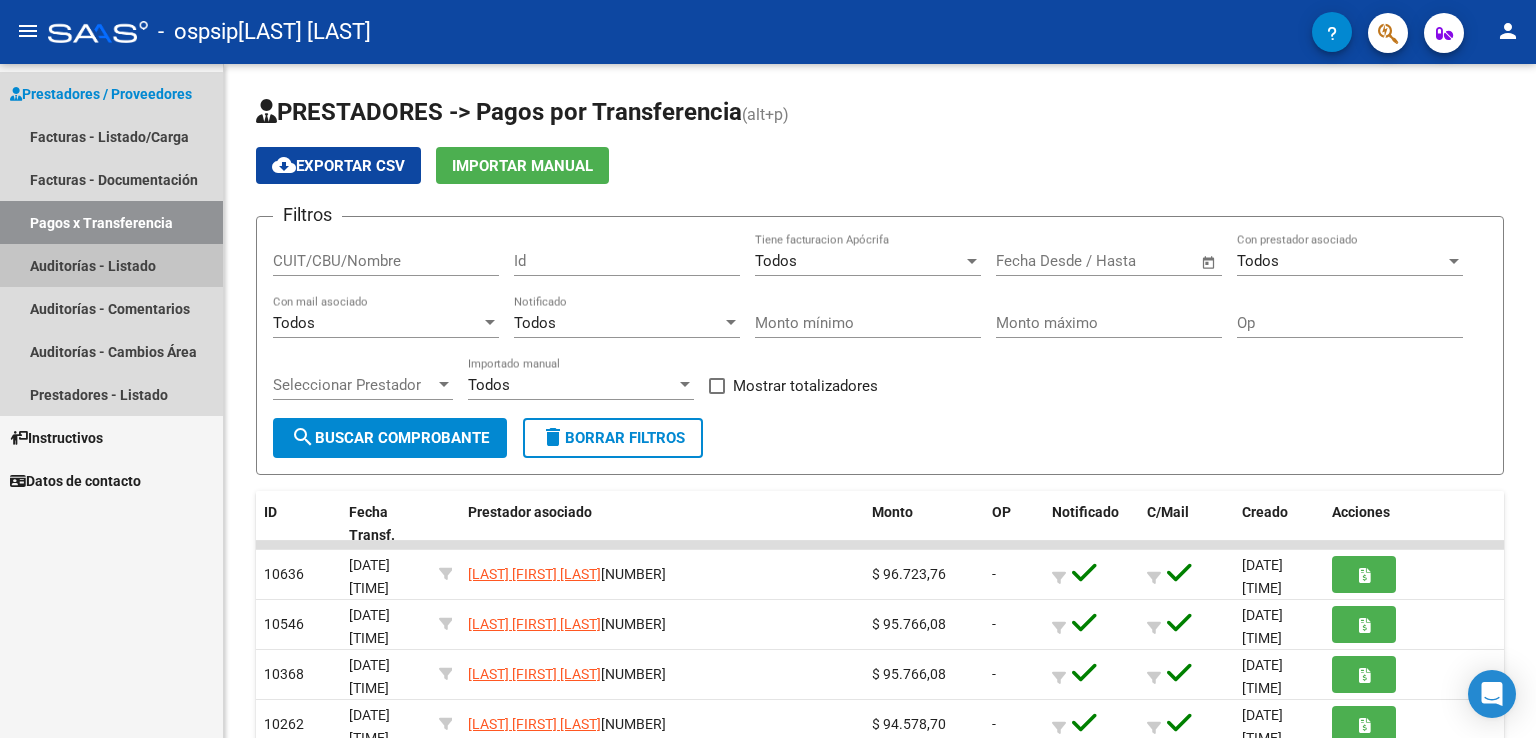 click on "Auditorías - Listado" at bounding box center [111, 265] 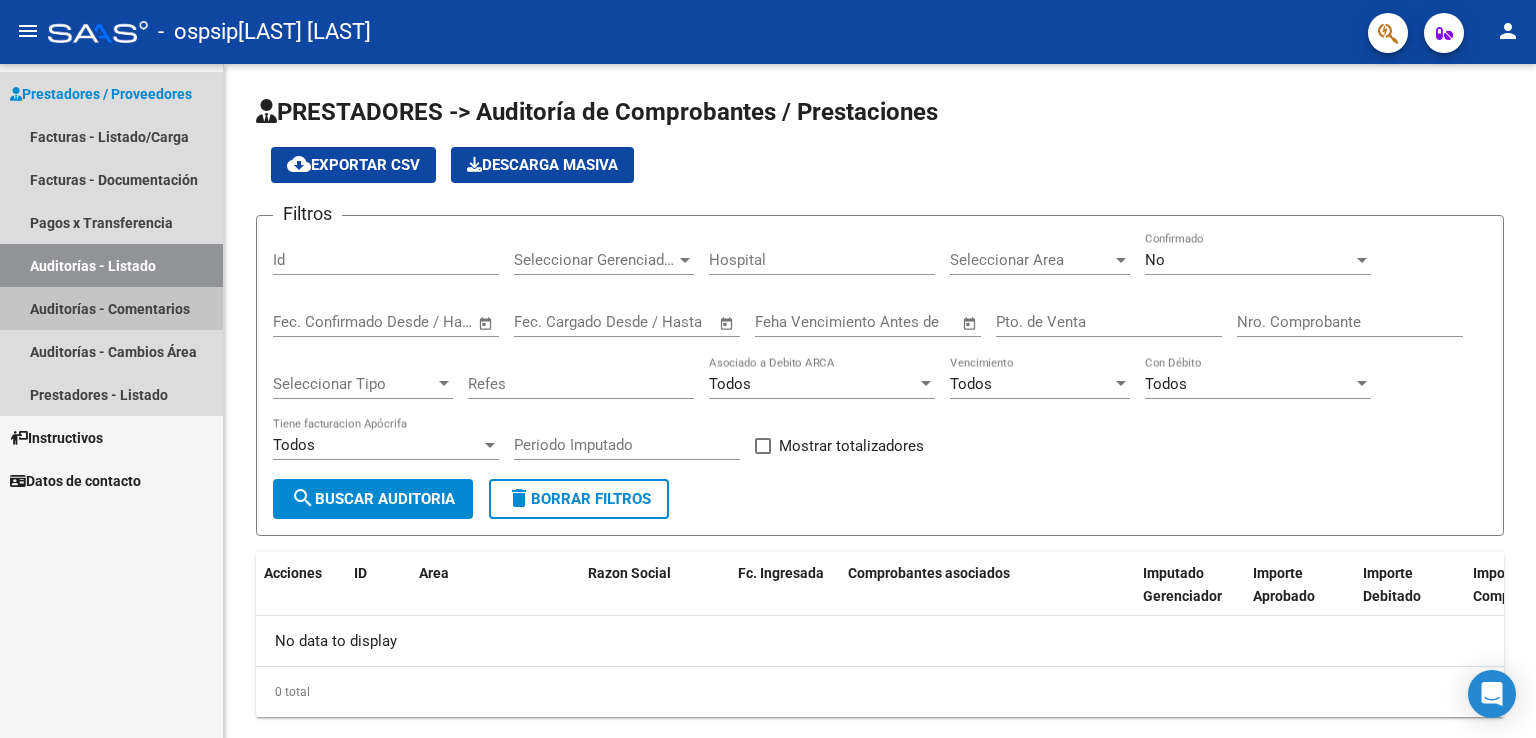 click on "Auditorías - Comentarios" at bounding box center (111, 308) 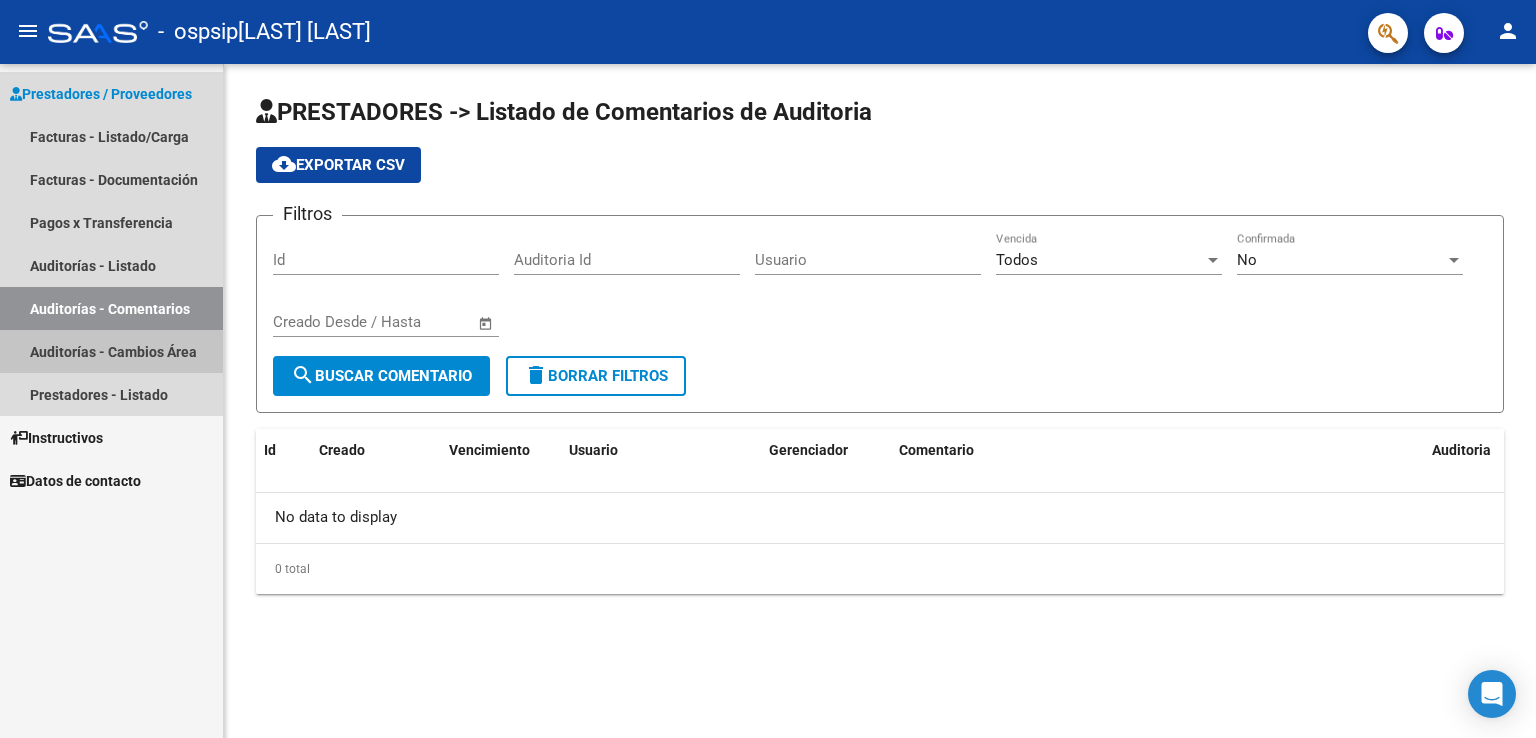 click on "Auditorías - Cambios Área" at bounding box center (111, 351) 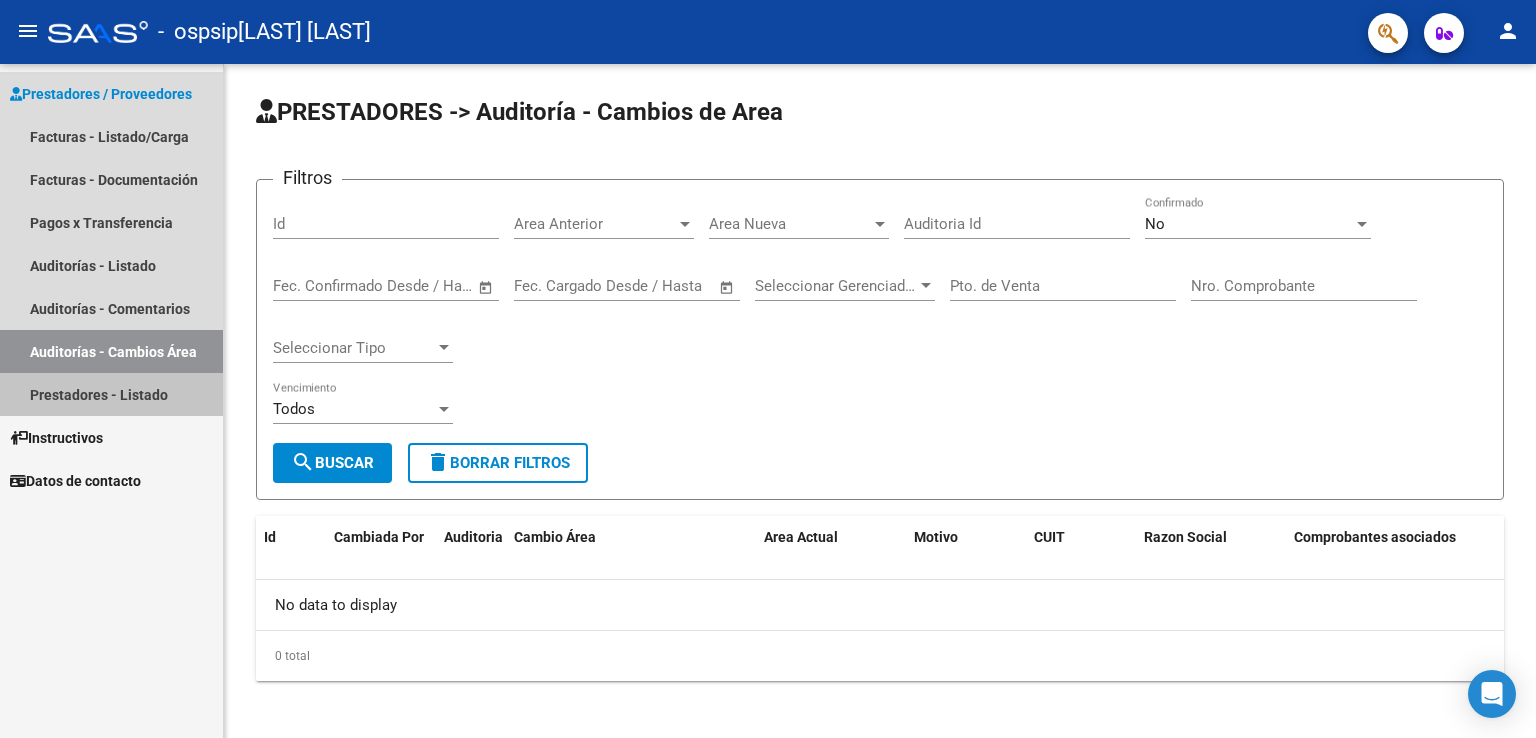 click on "Prestadores - Listado" at bounding box center (111, 394) 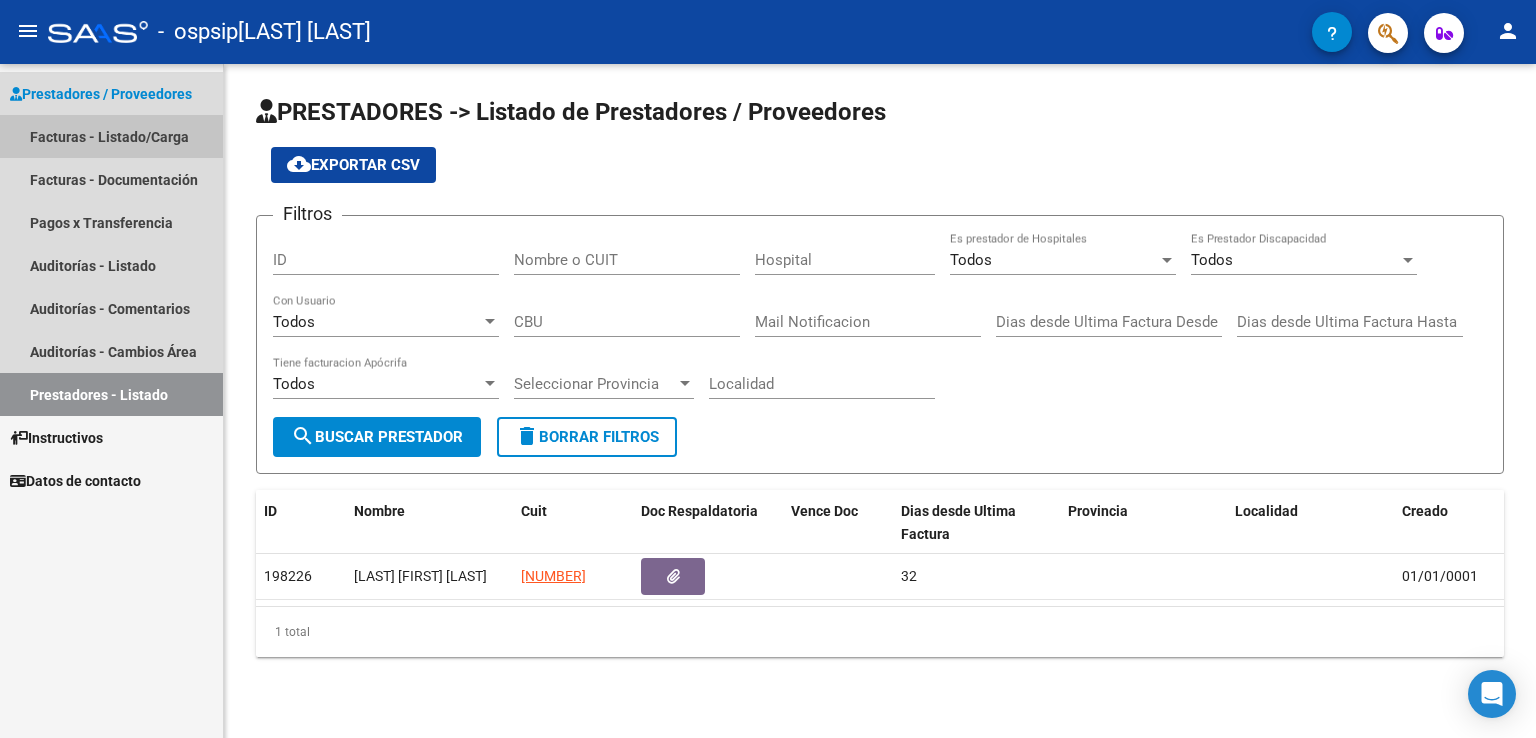 click on "Facturas - Listado/Carga" at bounding box center (111, 136) 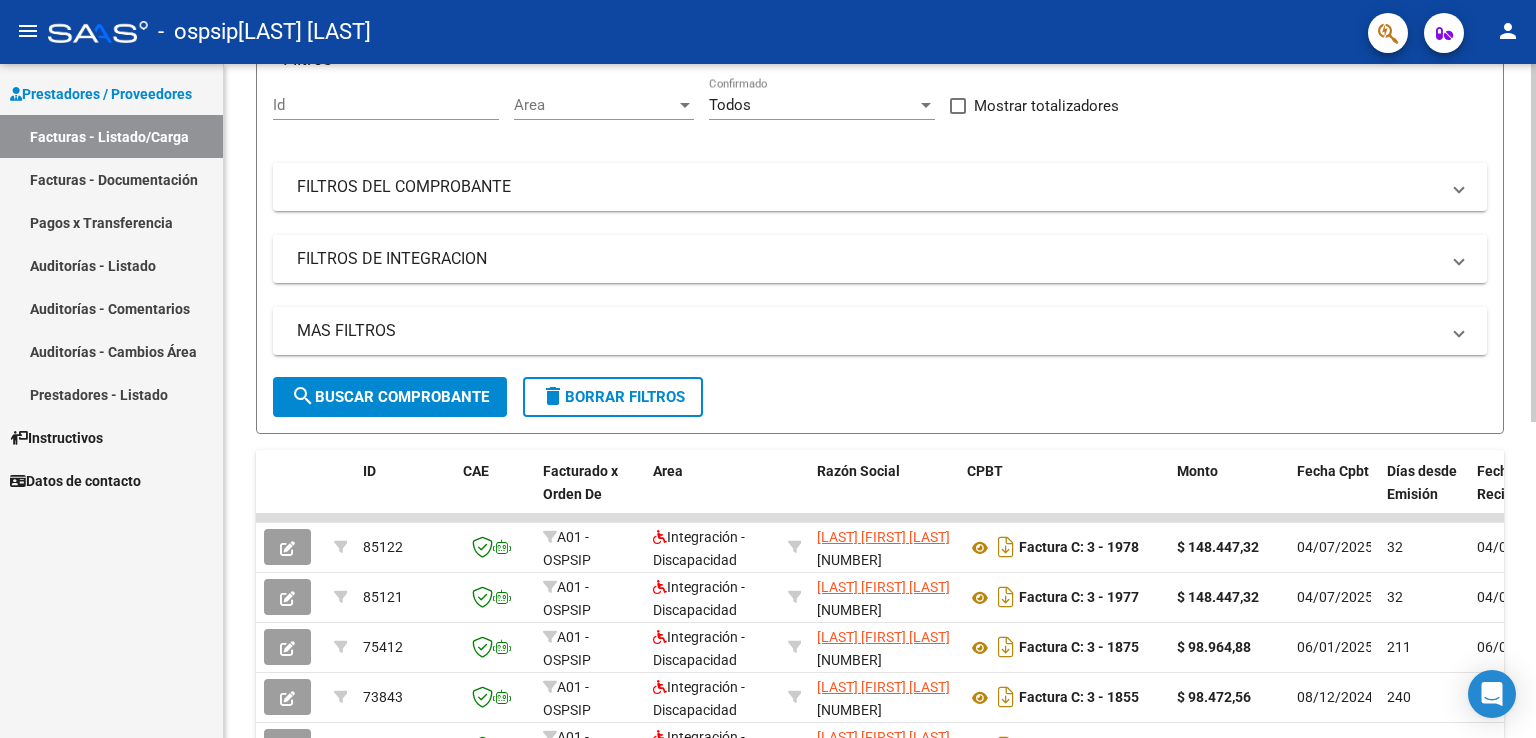 scroll, scrollTop: 119, scrollLeft: 0, axis: vertical 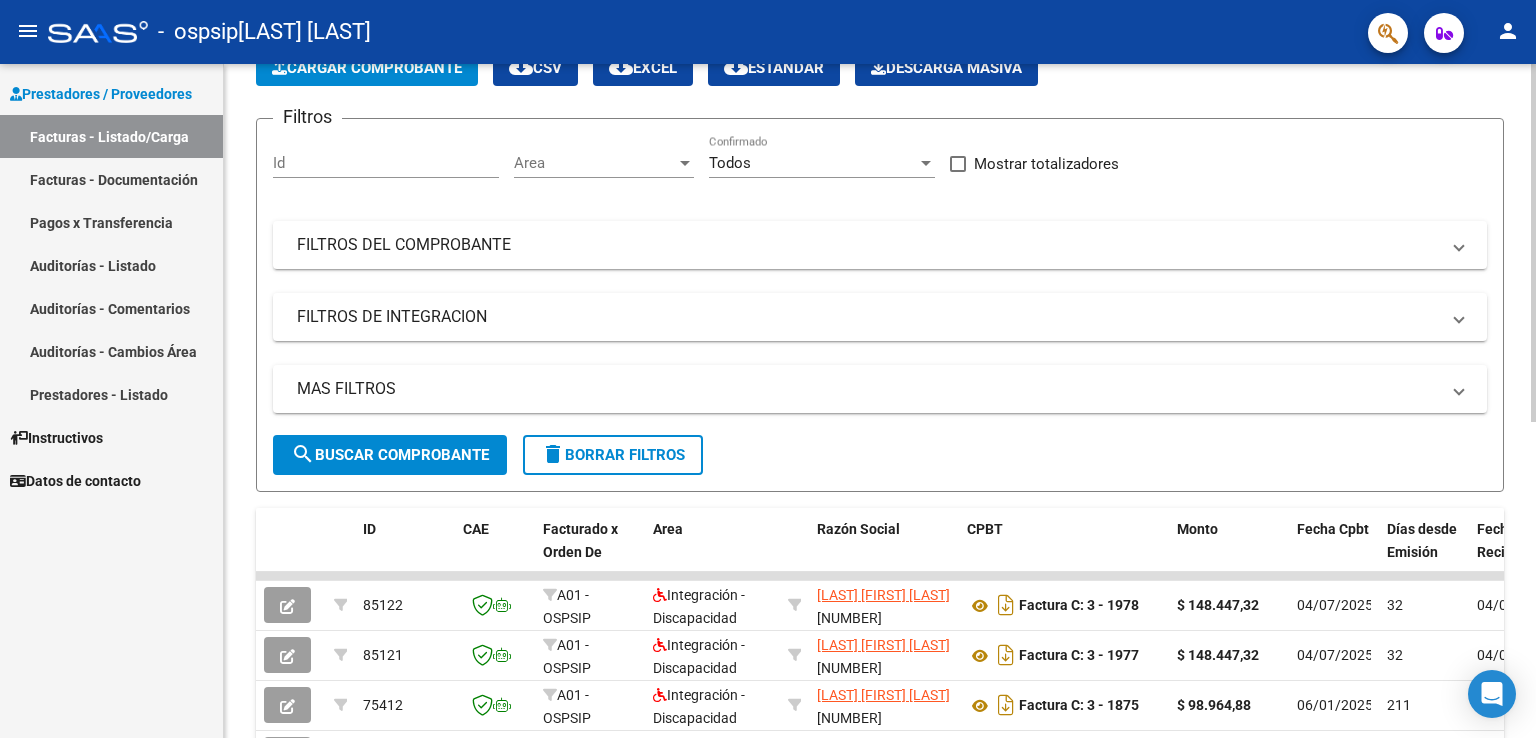 click on "Video tutorial   PRESTADORES -> Listado de CPBTs Emitidos por Prestadores / Proveedores (alt+q)   Cargar Comprobante
cloud_download  CSV  cloud_download  EXCEL  cloud_download  Estandar   Descarga Masiva
Filtros Id Area Area Todos Confirmado   Mostrar totalizadores   FILTROS DEL COMPROBANTE  Comprobante Tipo Comprobante Tipo Start date – End date Fec. Comprobante Desde / Hasta Días Emisión Desde(cant. días) Días Emisión Hasta(cant. días) CUIT / Razón Social Pto. Venta Nro. Comprobante Código SSS CAE Válido CAE Válido Todos Cargado Módulo Hosp. Todos Tiene facturacion Apócrifa Hospital Refes  FILTROS DE INTEGRACION  Período De Prestación Campos del Archivo de Rendición Devuelto x SSS (dr_envio) Todos Rendido x SSS (dr_envio) Tipo de Registro Tipo de Registro Período Presentación Período Presentación Campos del Legajo Asociado (preaprobación) Afiliado Legajo (cuil/nombre) Todos Solo facturas preaprobadas  MAS FILTROS  Todos Con Doc. Respaldatoria Todos Con Trazabilidad Todos – –" 